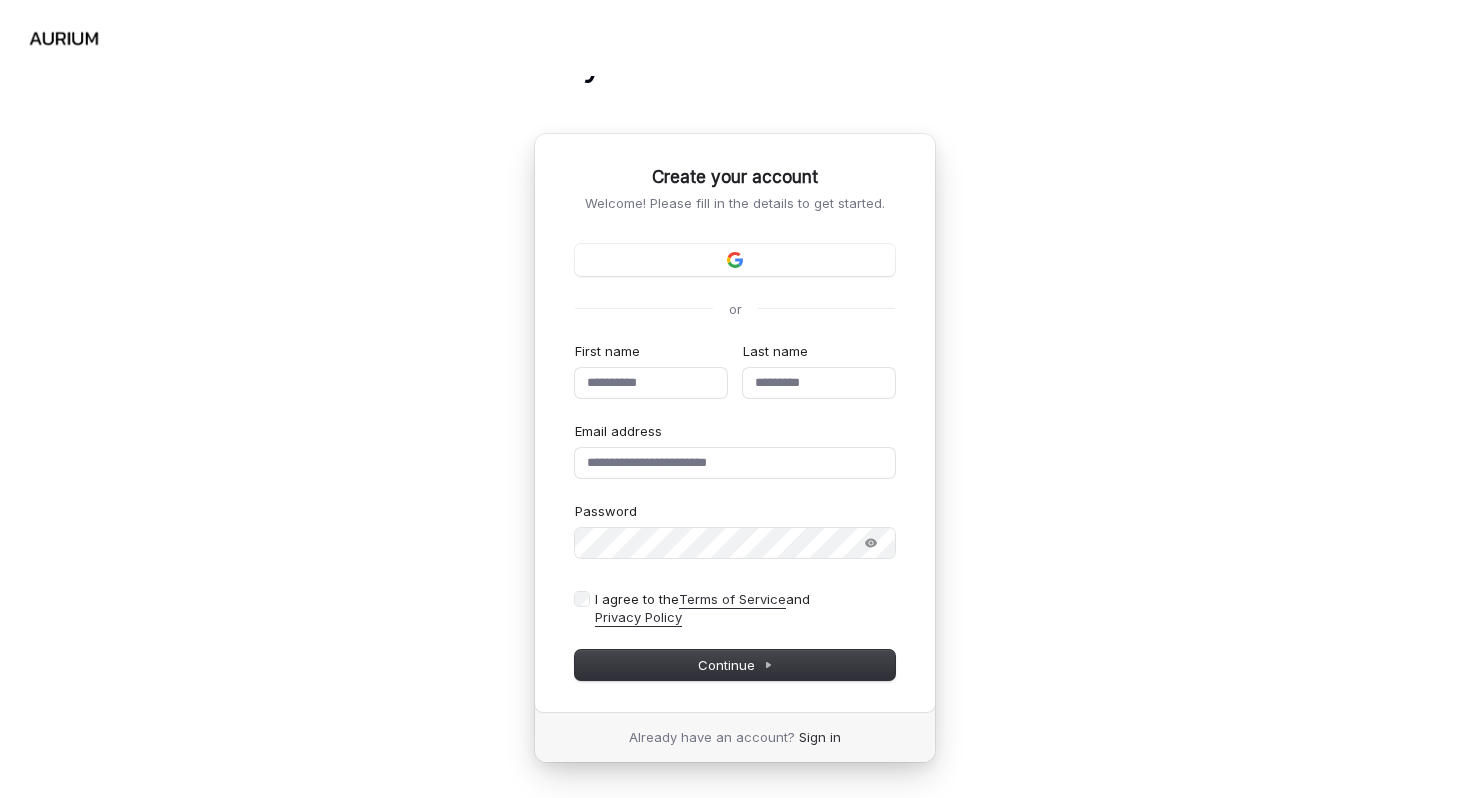 scroll, scrollTop: 0, scrollLeft: 0, axis: both 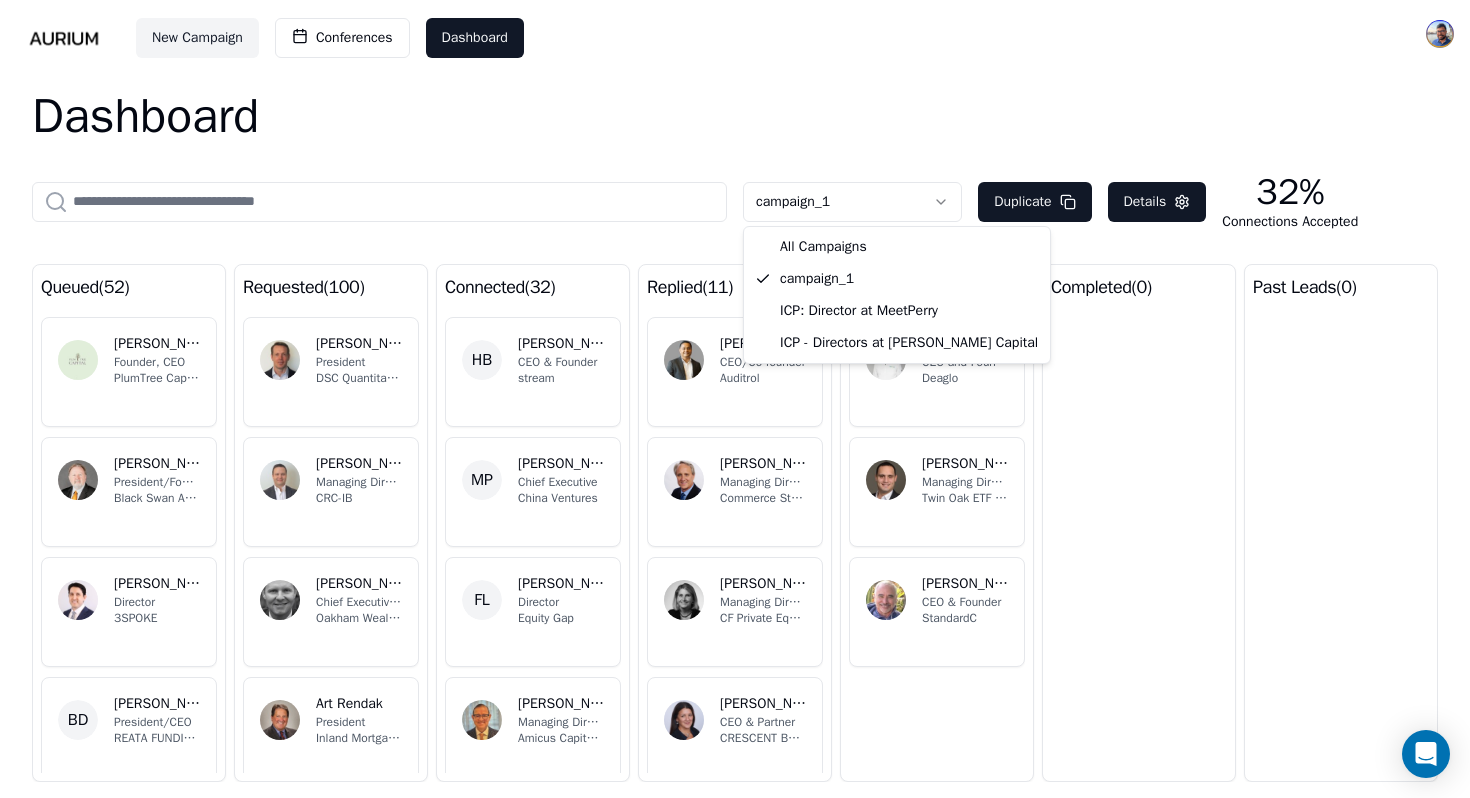 click on "New Campaign Conferences Dashboard Dashboard campaign_1 Duplicate Details 32% Connections Accepted queued  ( 52 ) AG Adel G. Founder, CEO PlumTree Capital Partners CM Charles McLaughlin President/Founder Black Swan Advisors, LLC CC Chris D. Hsuan, CFA Director 3SPOKE BD Bill Price, DCFS President/CEO REATA FUNDING LLC RM Ranjan Mishra CEO PCR Financial Aggregation RC Roxanne Campbell Managing Director The Opes Group requested  ( 100 ) JK Jeffrey Knupp President DSC Quantitative Group LLC GD Gary Durden Managing Director CRC-IB PD Paul Denley Chief Executive, Owner & Co-Founder Oakham Wealth Management Ltd AR Art Rendak President Inland Mortgage Capital, LLC EH Erik Hess Managing Director Sextant Capital Solutions RK Robert Kiesel Chief Executive Officer Mercatus Finance connected  ( 32 ) HB Harry Bedi CEO & Founder stream MP Michael Pan Chief Executive China Ventures FL Fraser Lusty Director Equity Gap TV Tiberius Vadan Managing Director/Equity Partner & Portfolio Company Executive TM Tomos Mughan SourceCo GB" at bounding box center [735, 399] 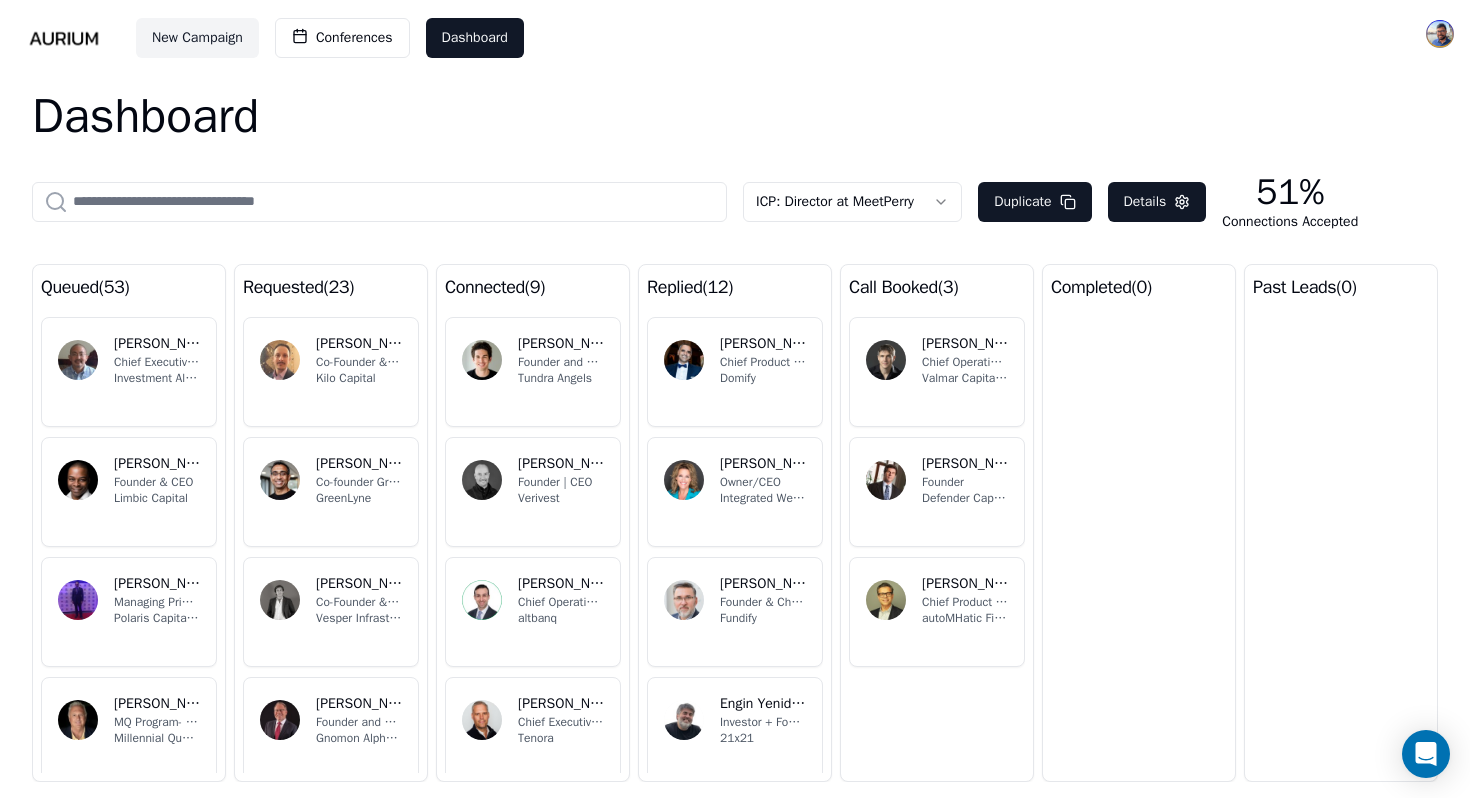 click on "New Campaign Conferences Dashboard Dashboard ICP: Director at MeetPerry  Duplicate Details 51% Connections Accepted queued  ( 53 ) NN Nelson Nomura Chief Executive Officer Investment Alpha LLC ON Odera N. Founder & CEO  Limbic Capital CY Chris C Yu Managing Principal Polaris Capital Advisors PI Peter Burns III MQ Program- Be your own boss! Millennial Queenmaker Program ML Michael J Levas Venture Partner IronGate Capital Advisors KG Karen Melonie Gould CEO Founder  Footprints Family Office Events - Members Club Mayfair London Gateway2investment/Footprints Family Office Club requested  ( 23 ) RP Rob Perry Co-Founder & Strategic Advisor Kilo Capital SM Sid Mansur Co-founder GreenLyne Inc. GreenLyne GR Guillermo Royo-Villanova Co-Founder & Partner Vesper Infrastructure Partners JF Jay Feuerstein Founder and CEO Gnomon Alpha LLC SI Steve Iskander Founder & CEO Intrepid Finance AL Andrew Long Founder Athelas Data connected  ( 9 ) MK Matthew Kee Founder and Manager Tundra Angels MB Matthew Burk Founder | CEO HG HA )" at bounding box center (735, 399) 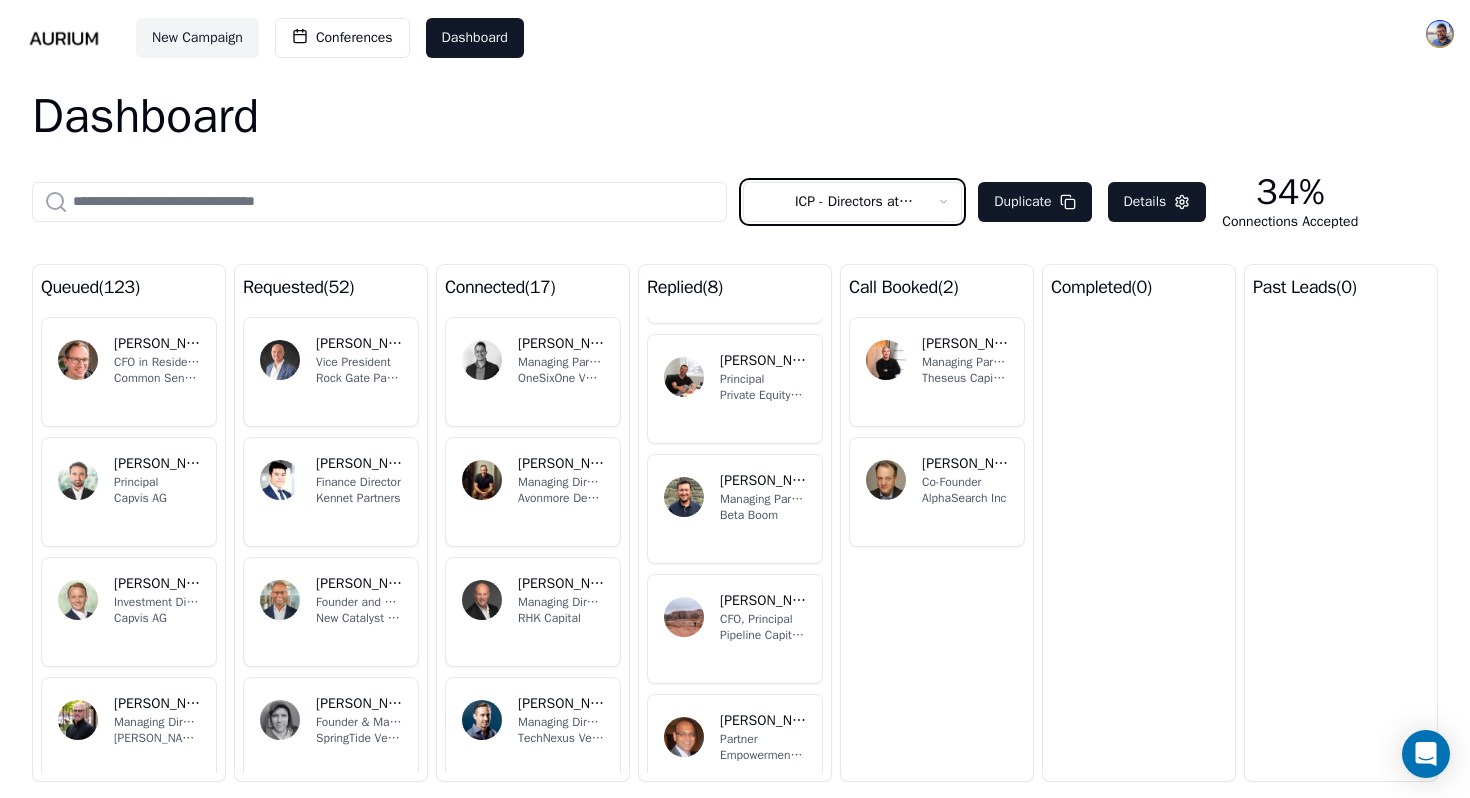 scroll, scrollTop: 229, scrollLeft: 0, axis: vertical 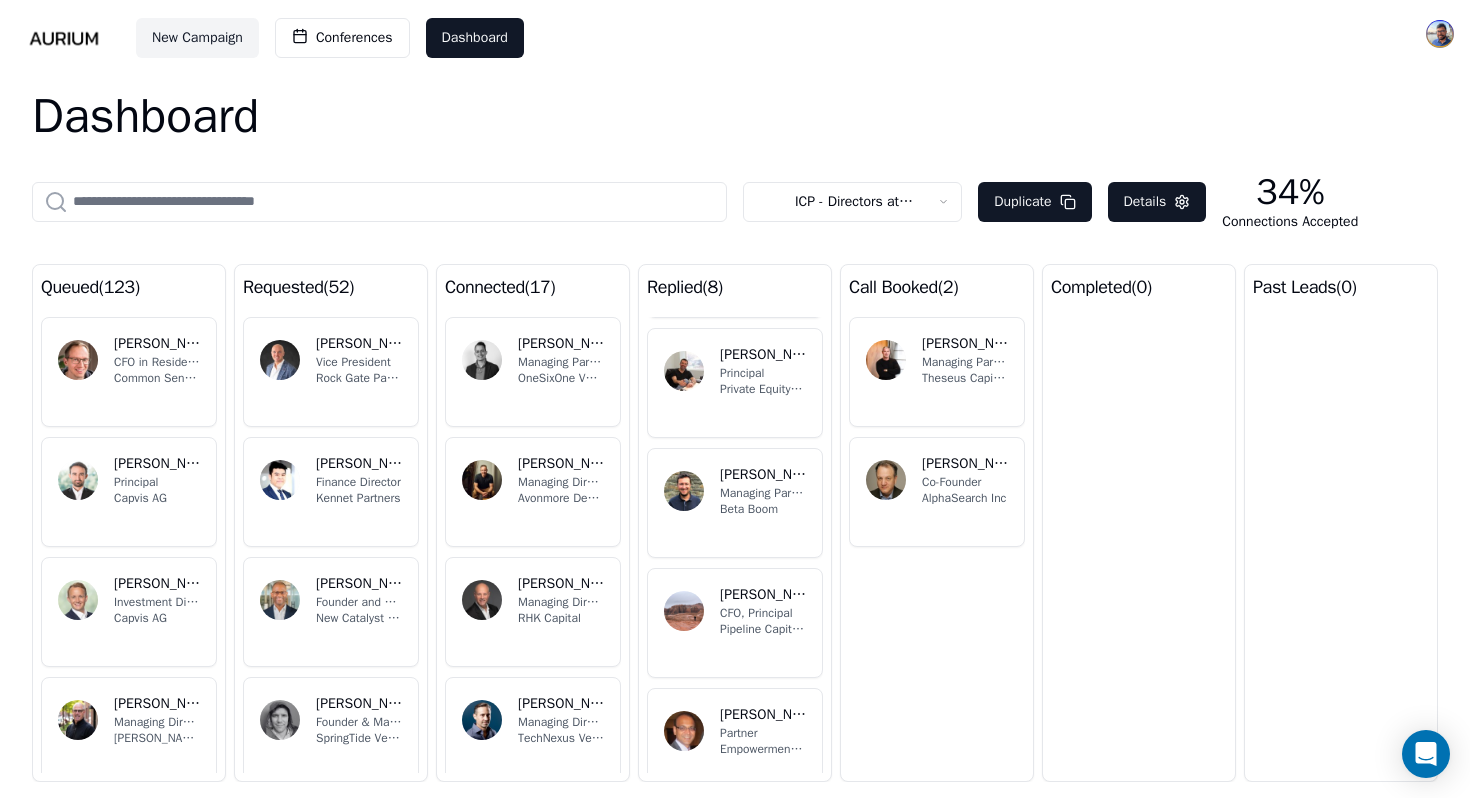 click on "Dave Niederkrome" at bounding box center [763, 355] 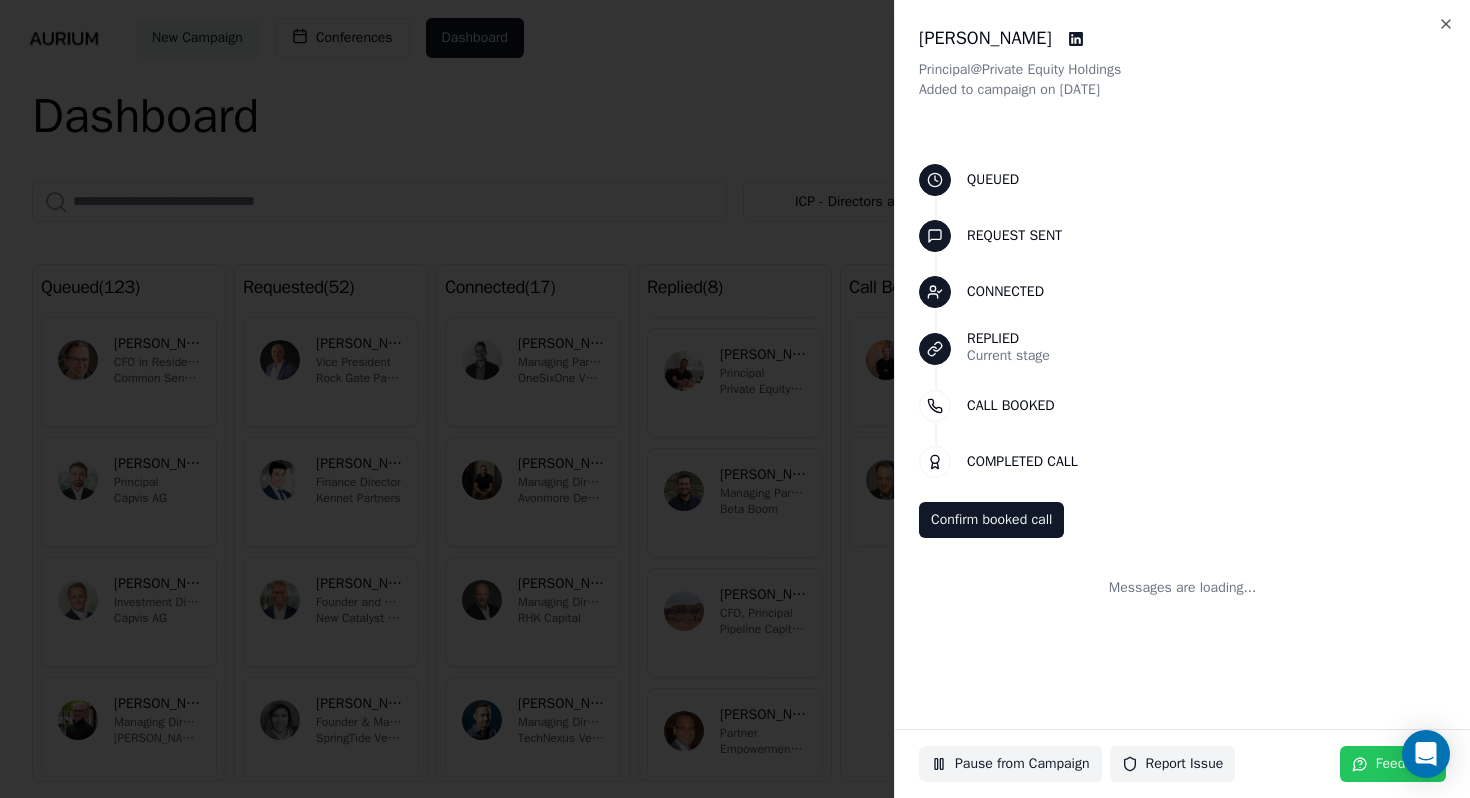 click at bounding box center (735, 399) 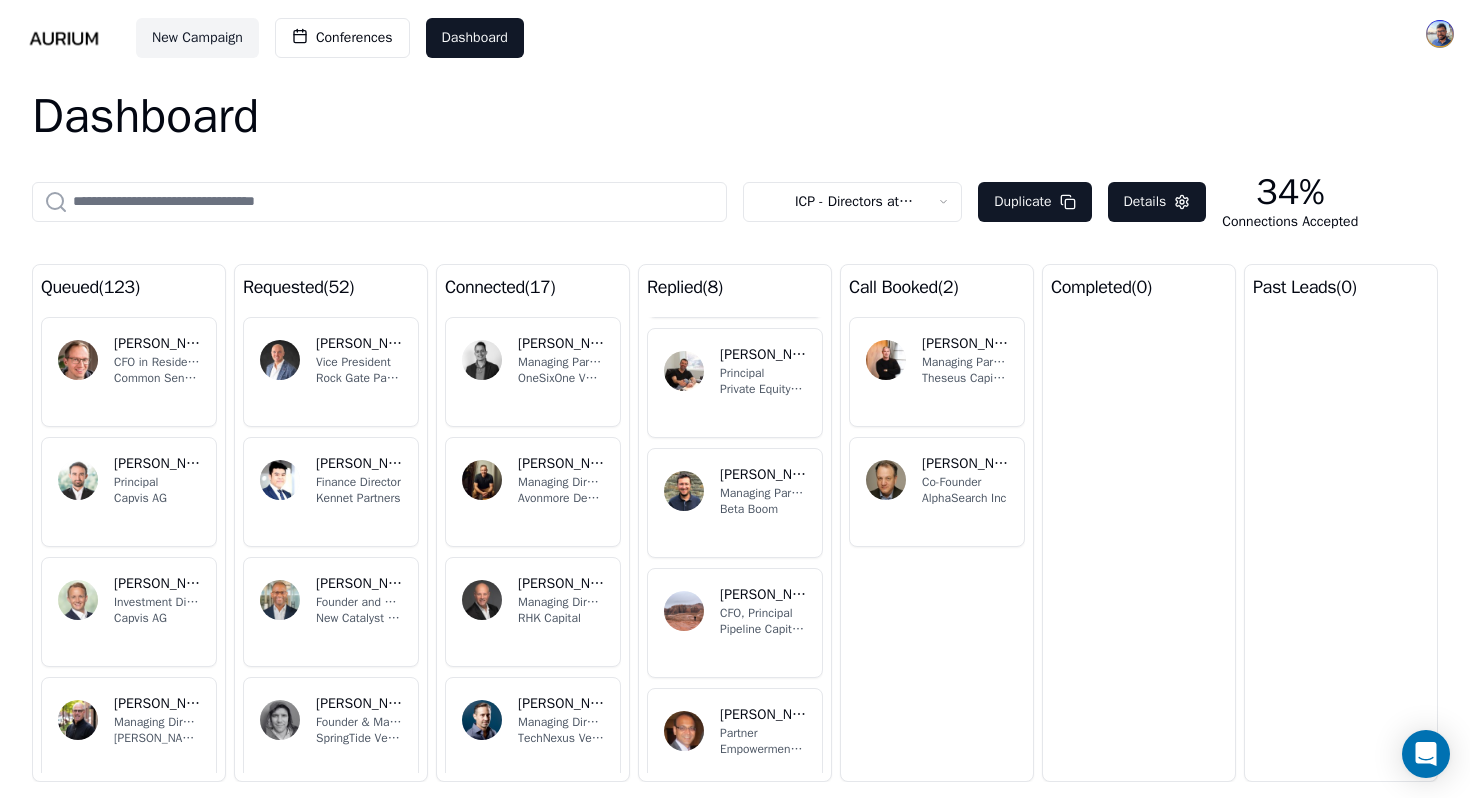 click on "Dave Niederkrome" at bounding box center (763, 355) 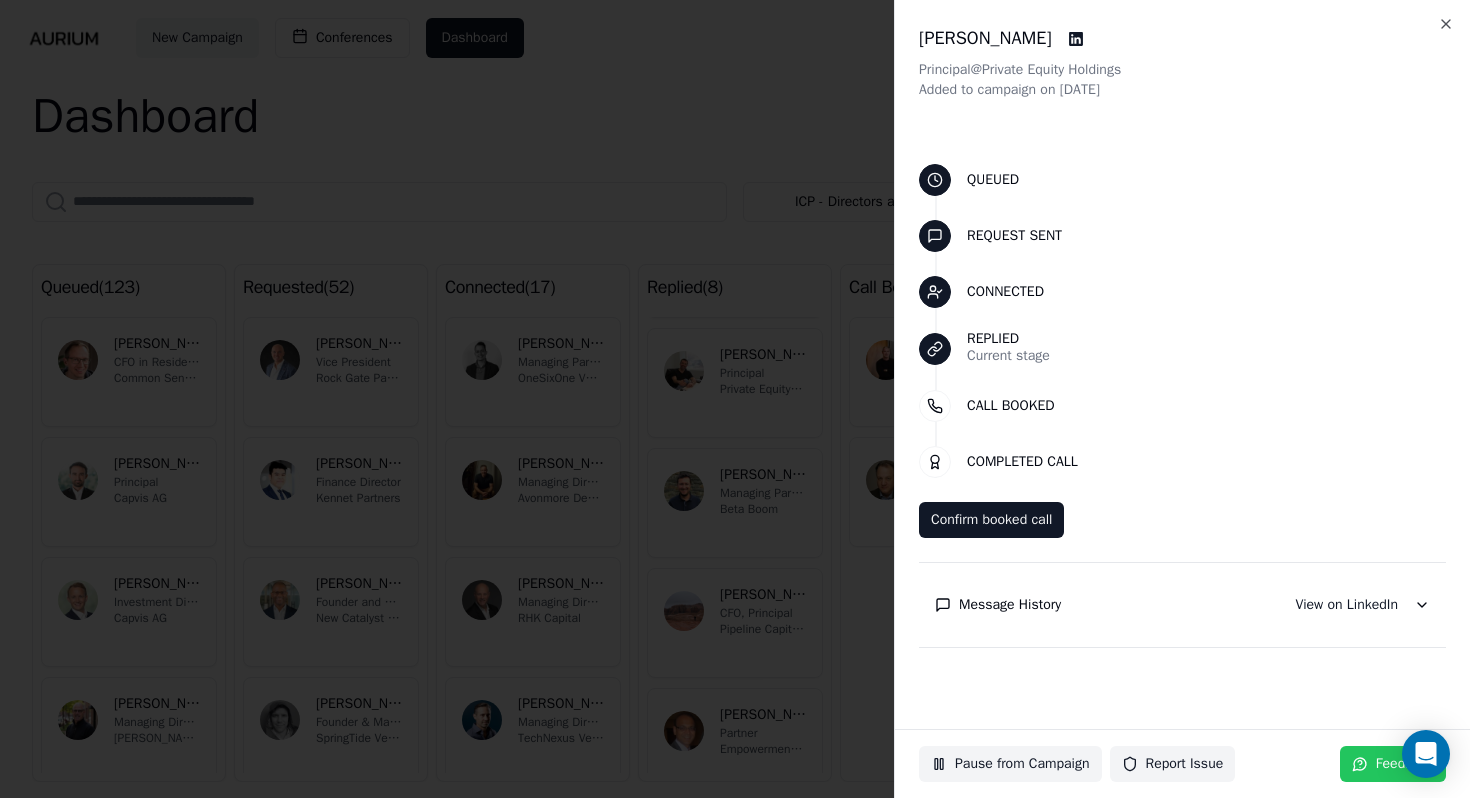 click at bounding box center (735, 399) 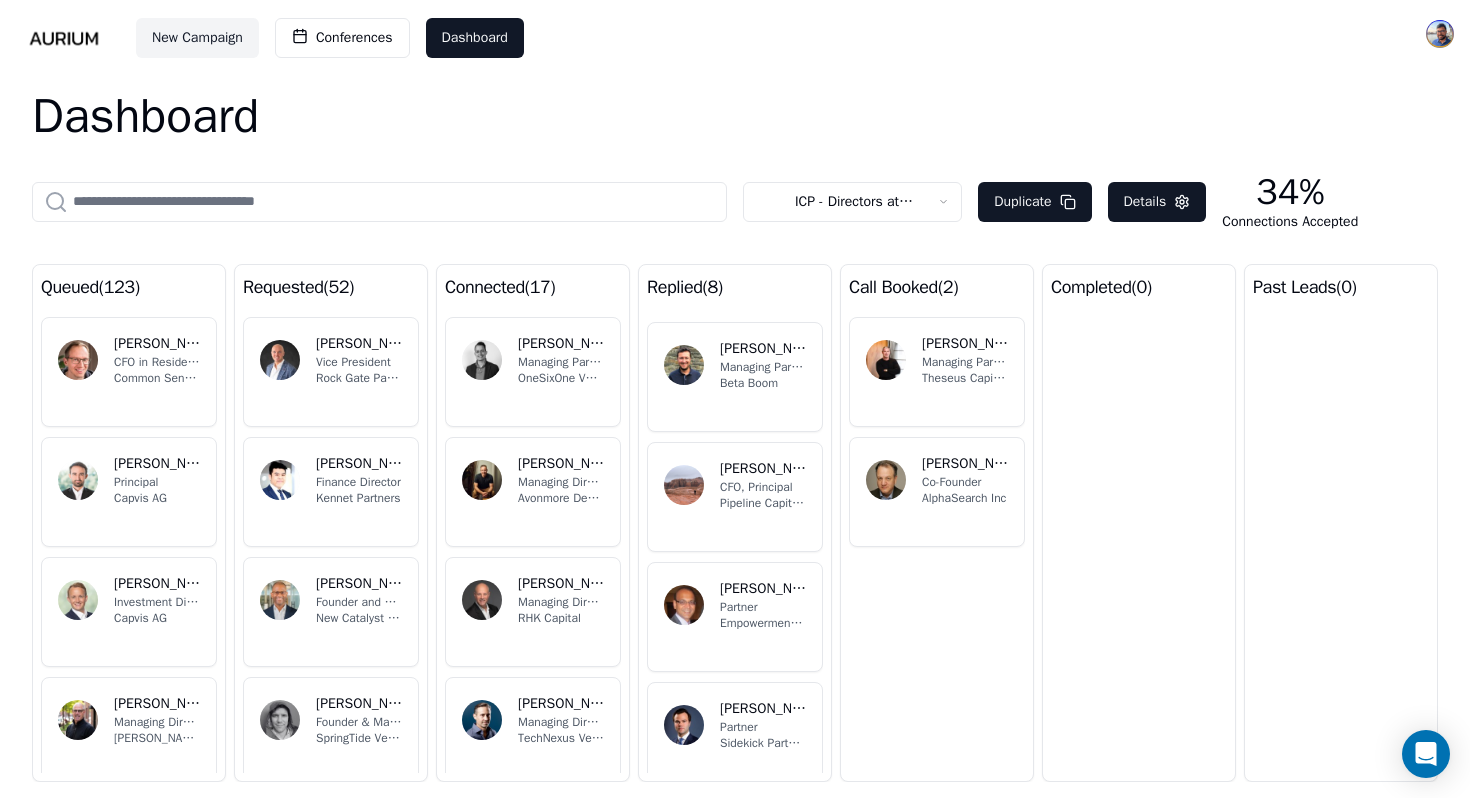 scroll, scrollTop: 504, scrollLeft: 0, axis: vertical 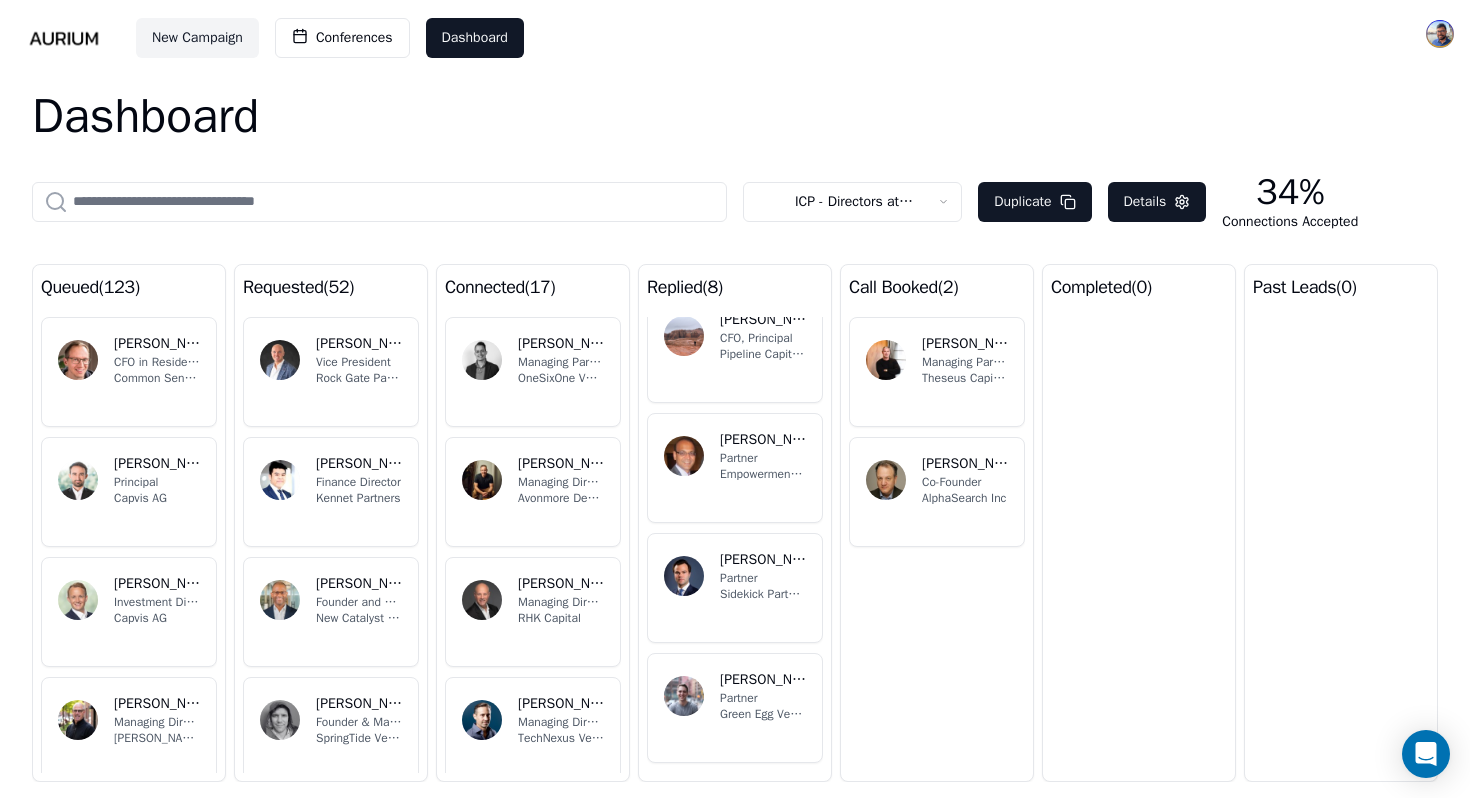 click at bounding box center [886, 360] 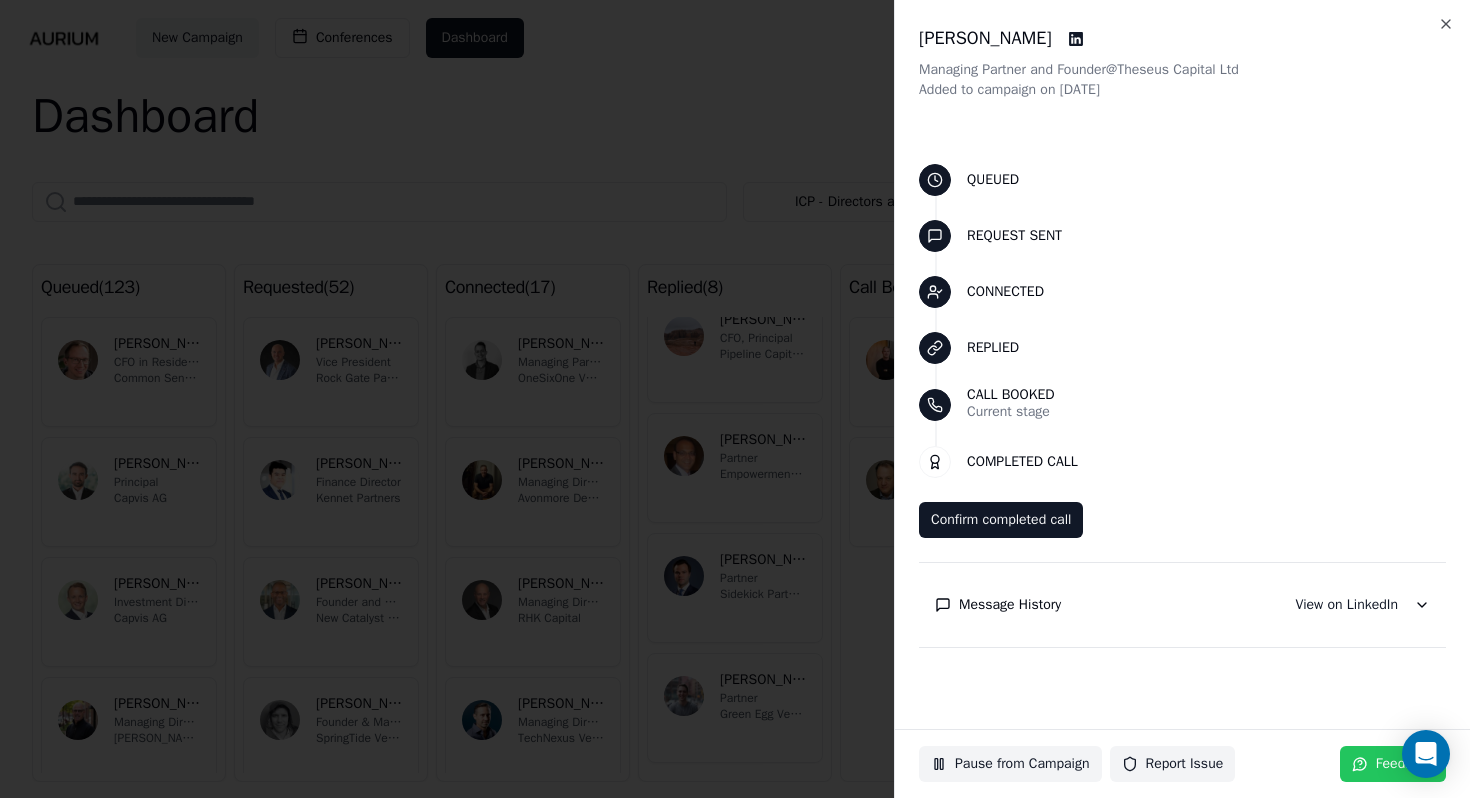 click at bounding box center [735, 399] 